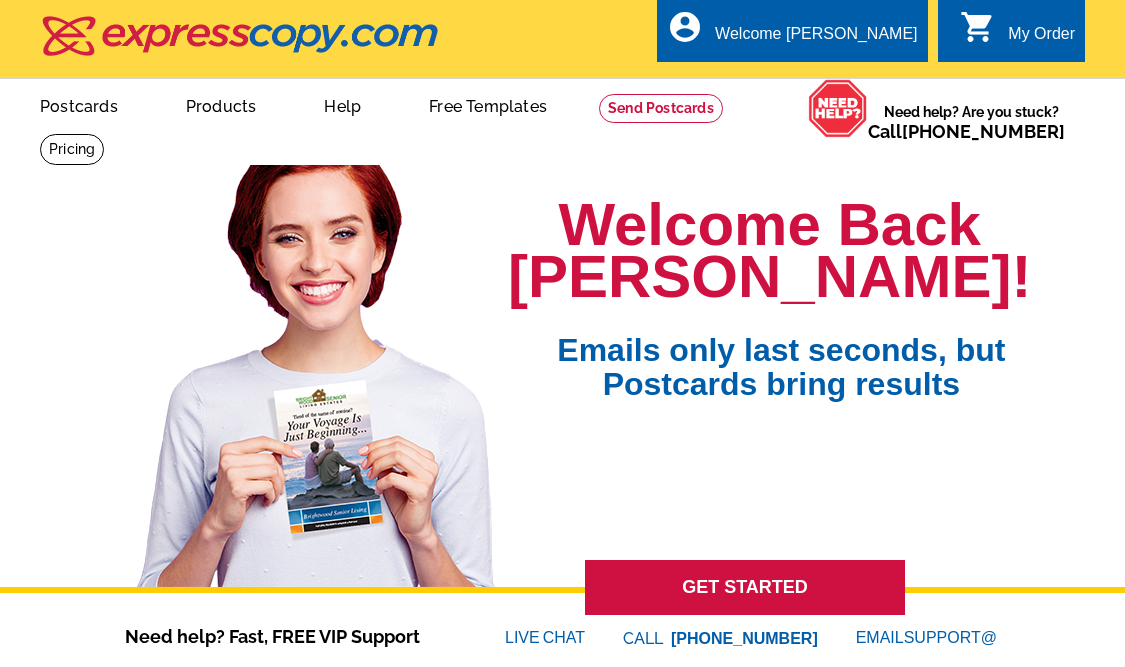 scroll, scrollTop: 0, scrollLeft: 0, axis: both 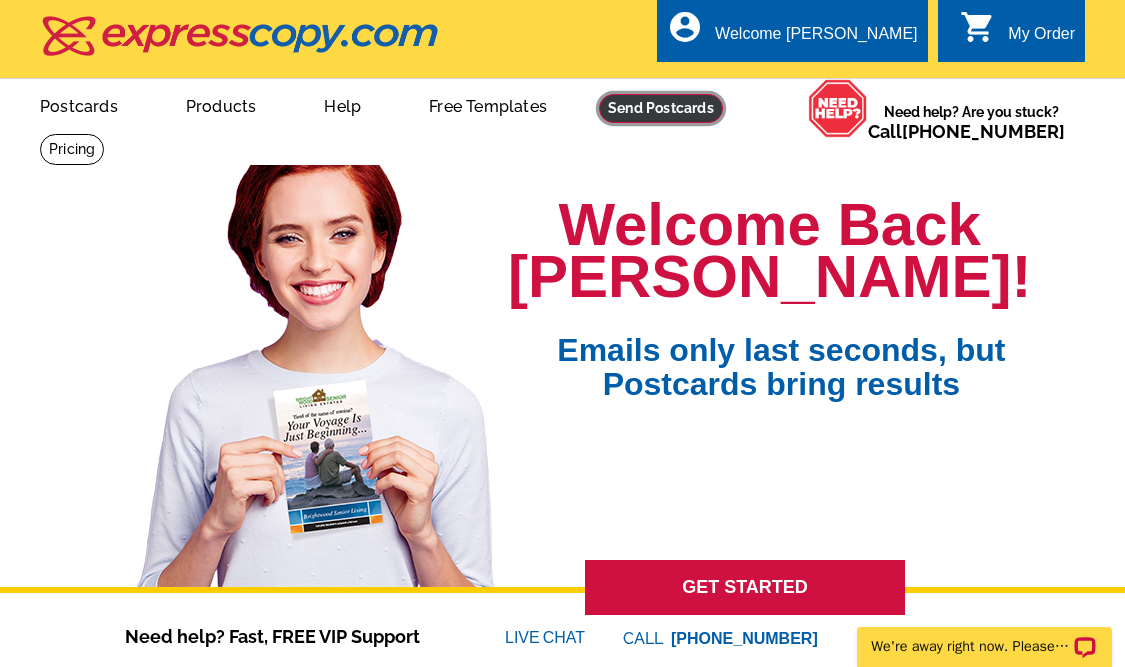 click at bounding box center (661, 108) 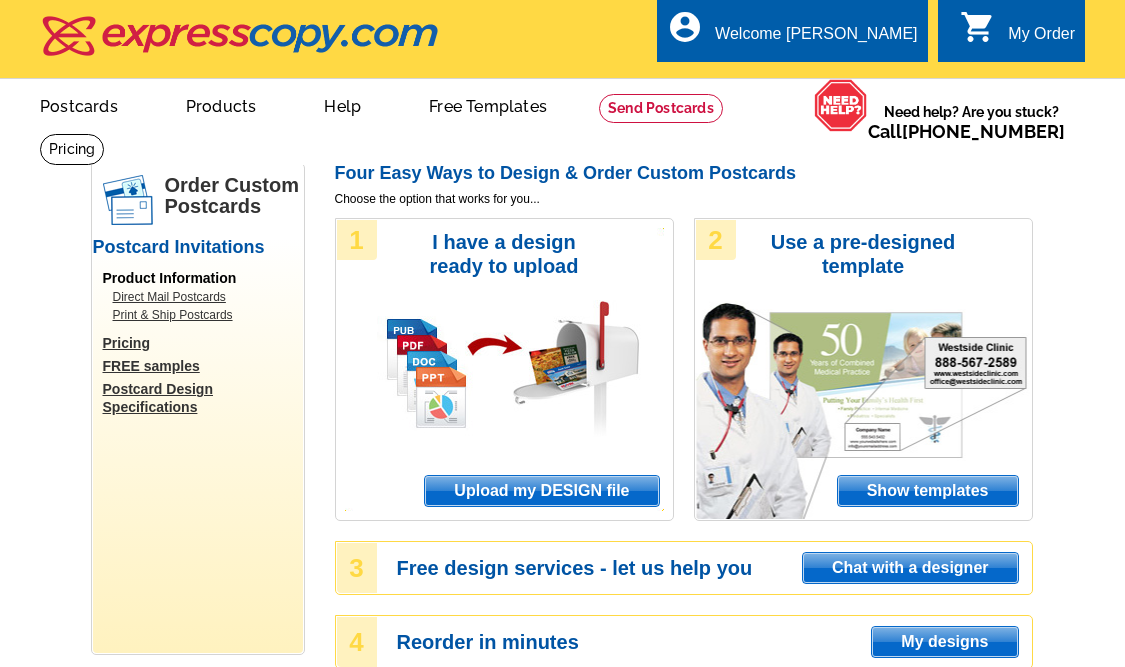 scroll, scrollTop: 0, scrollLeft: 0, axis: both 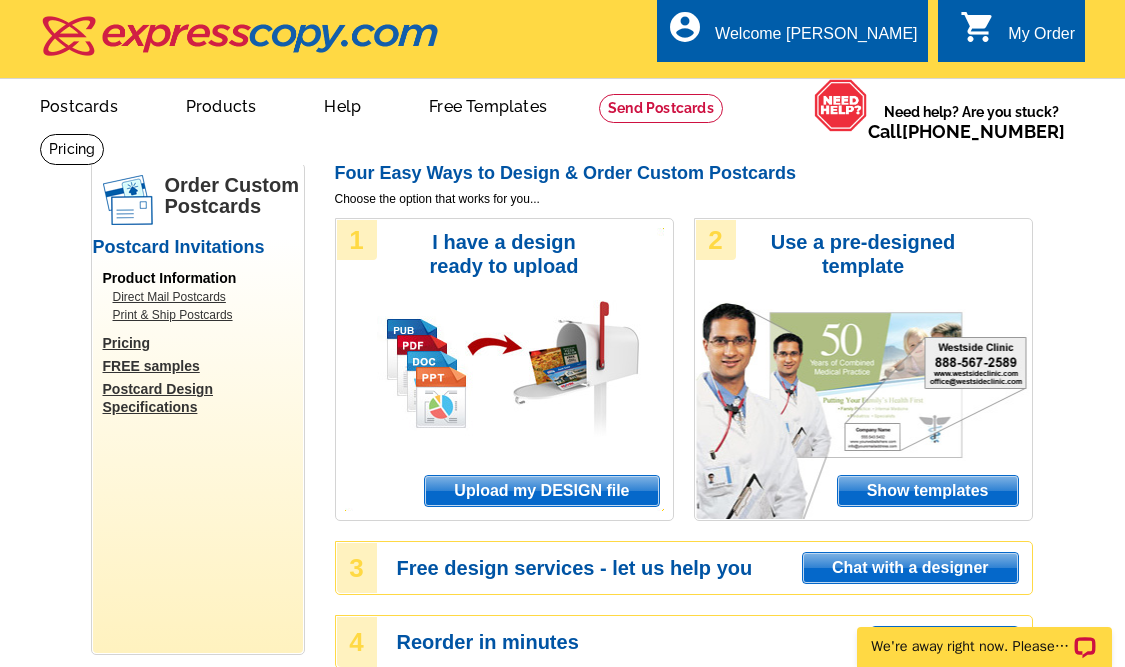 click on "Upload my DESIGN file" at bounding box center [541, 491] 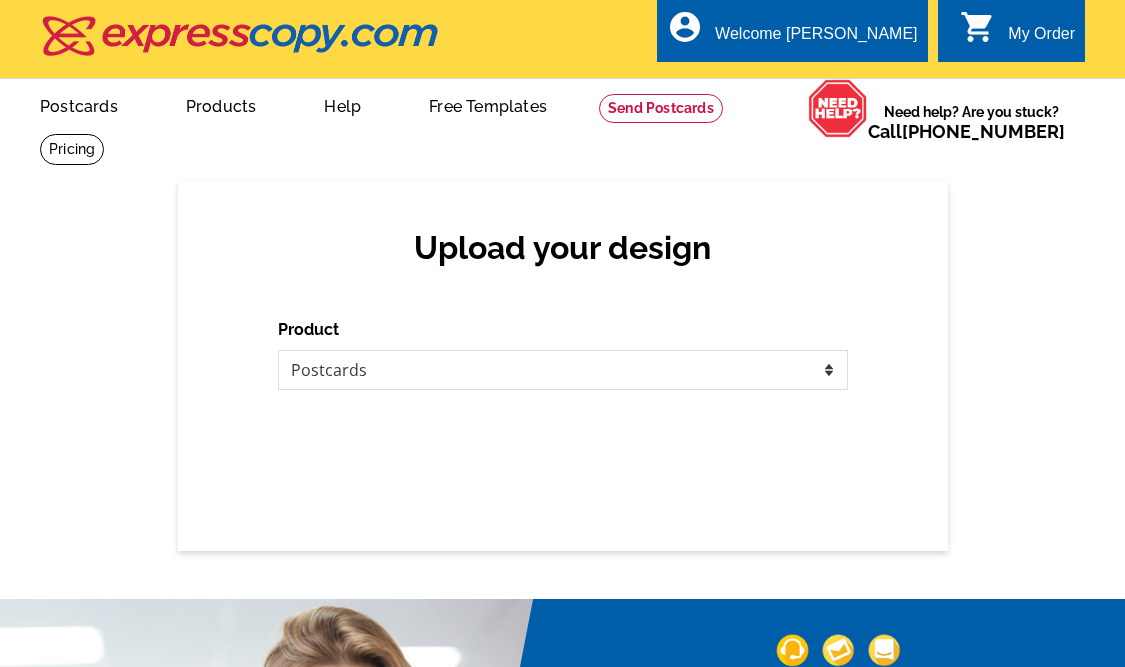 scroll, scrollTop: 0, scrollLeft: 0, axis: both 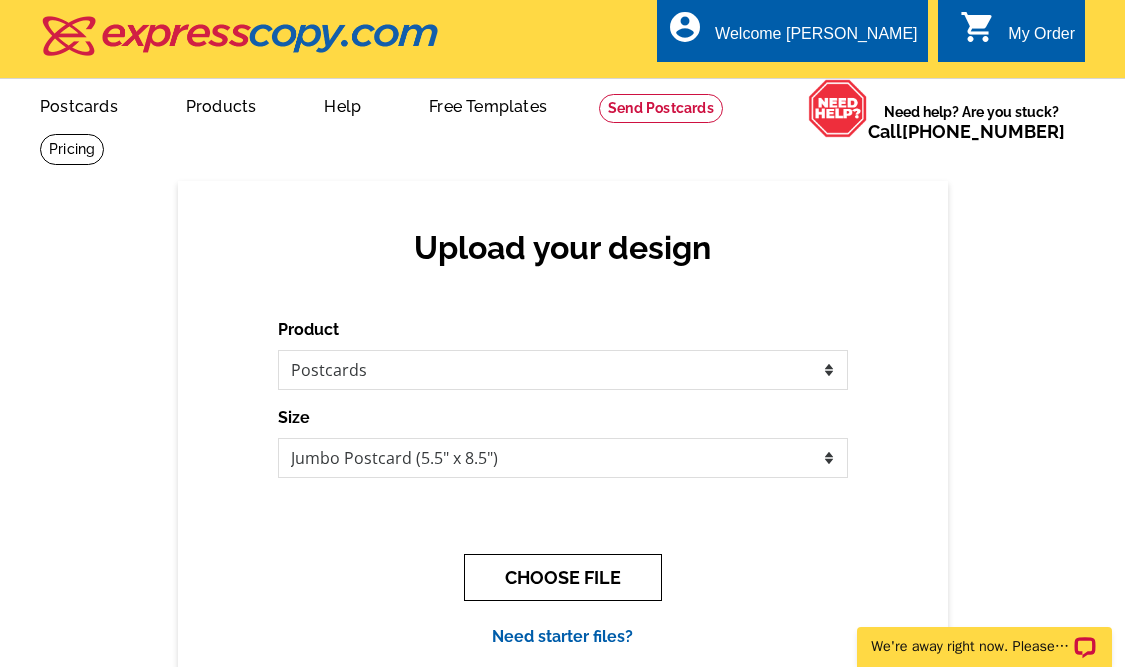 click on "CHOOSE FILE" at bounding box center [563, 577] 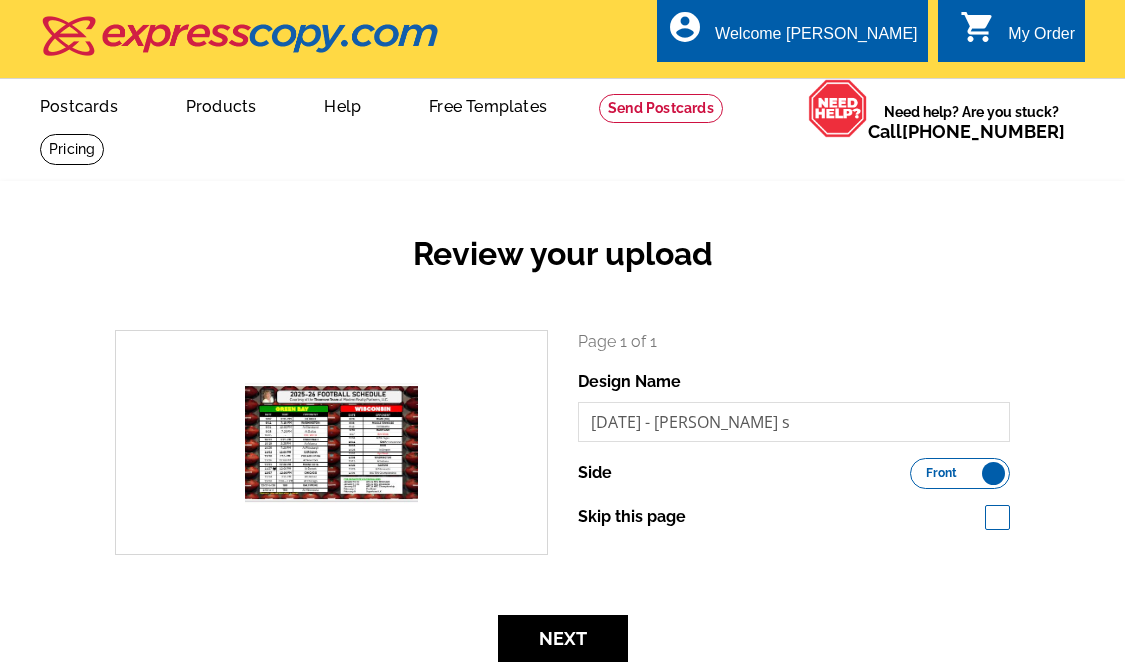 scroll, scrollTop: 0, scrollLeft: 0, axis: both 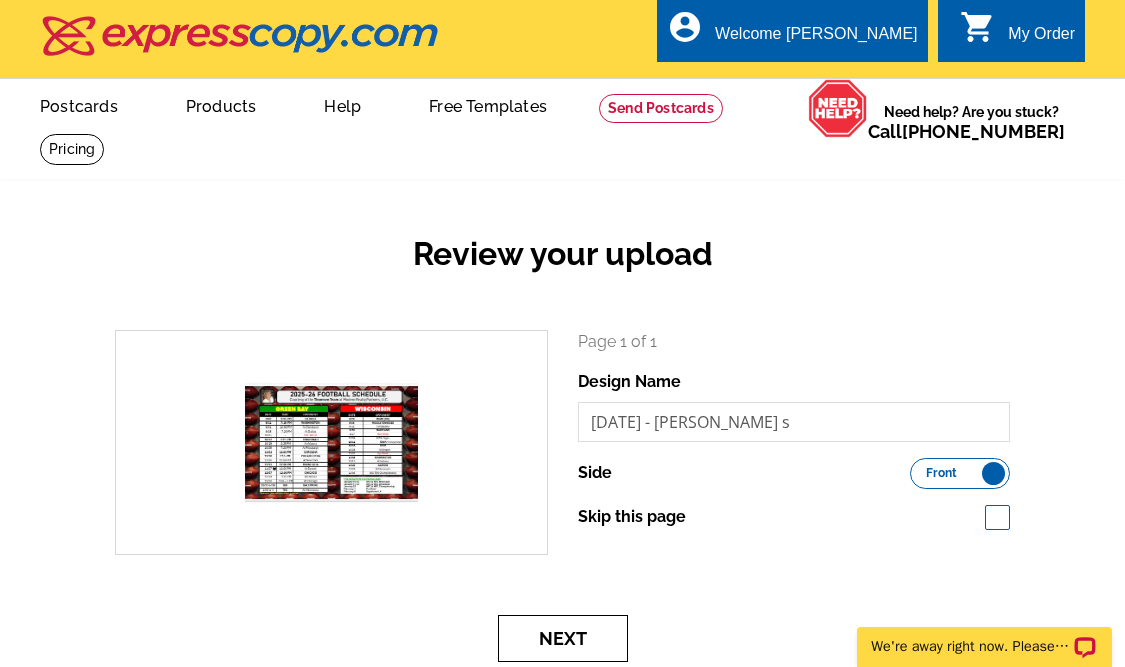 click on "Next" at bounding box center (563, 638) 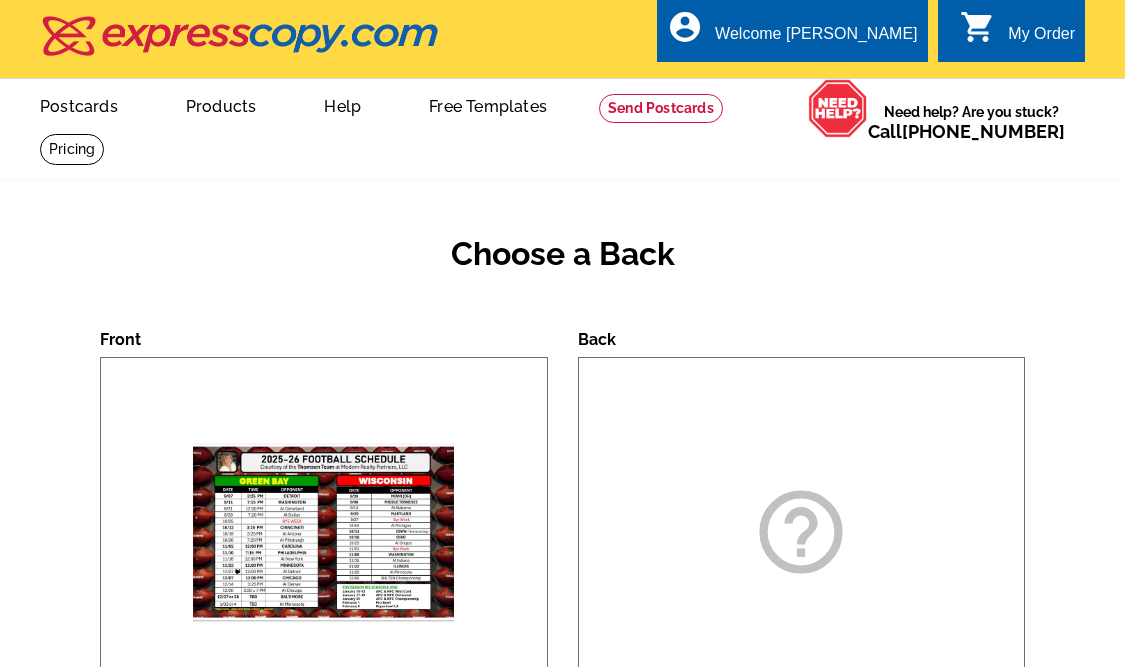 scroll, scrollTop: 0, scrollLeft: 0, axis: both 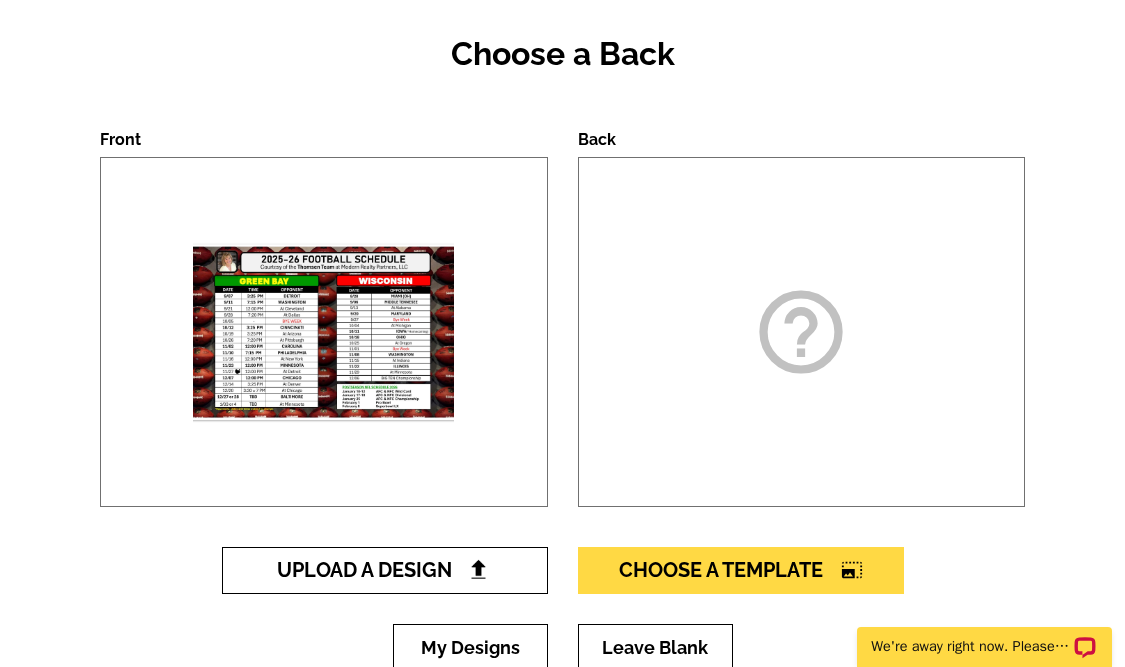 click on "Upload A Design" at bounding box center (384, 570) 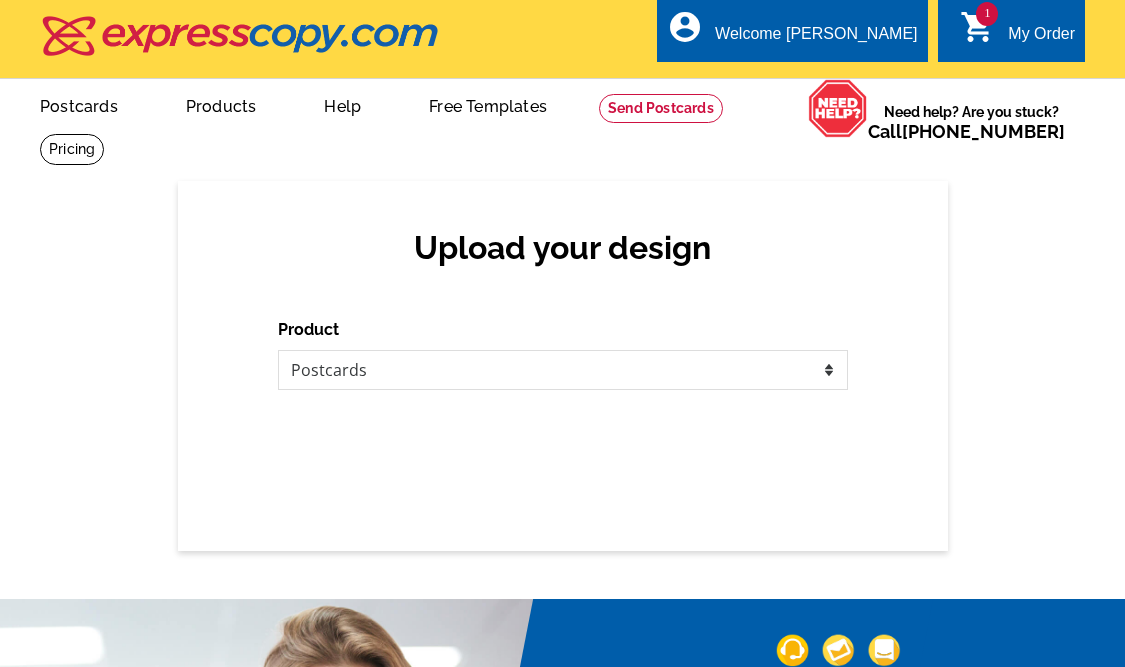 scroll, scrollTop: 0, scrollLeft: 0, axis: both 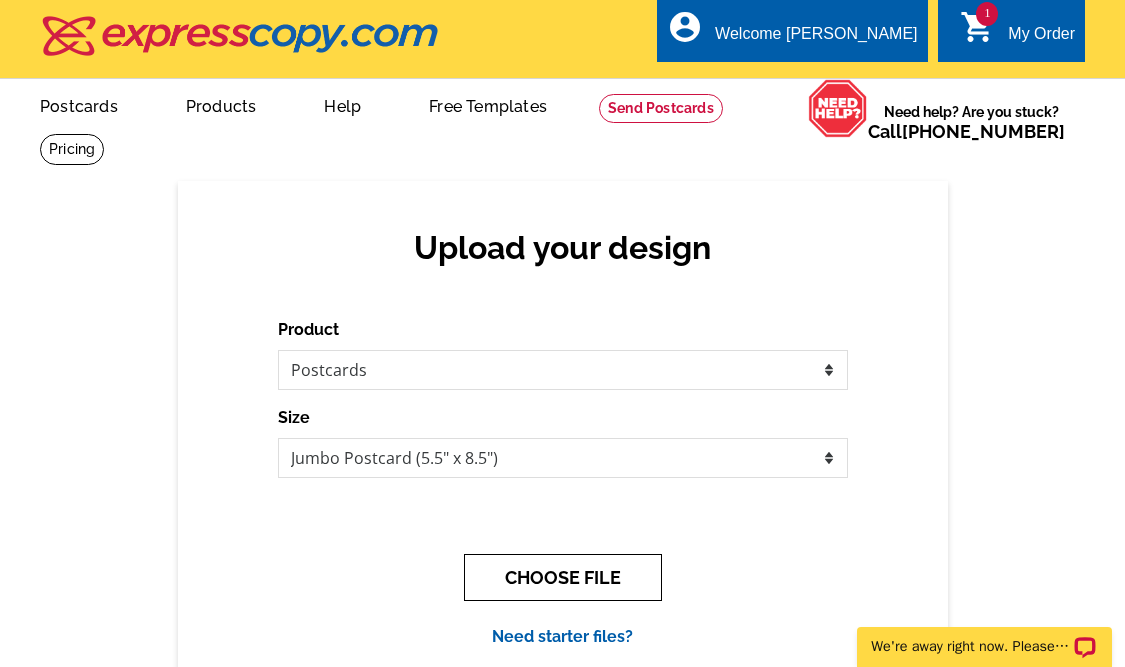 click on "CHOOSE FILE" at bounding box center (563, 577) 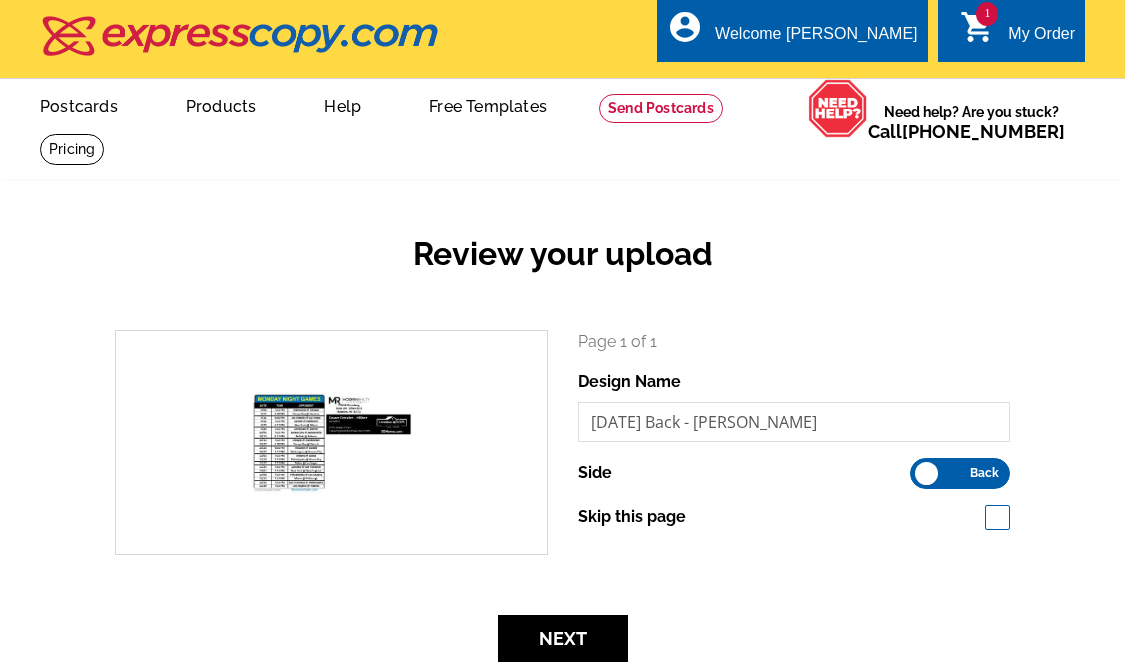 scroll, scrollTop: 0, scrollLeft: 0, axis: both 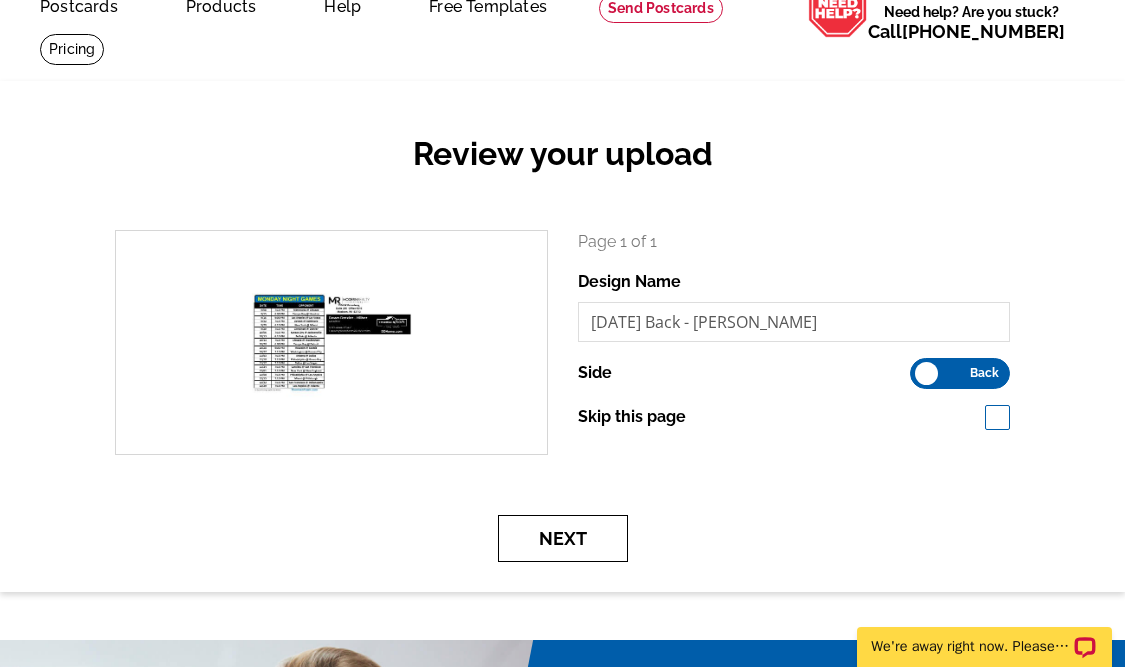 click on "Next" at bounding box center [563, 538] 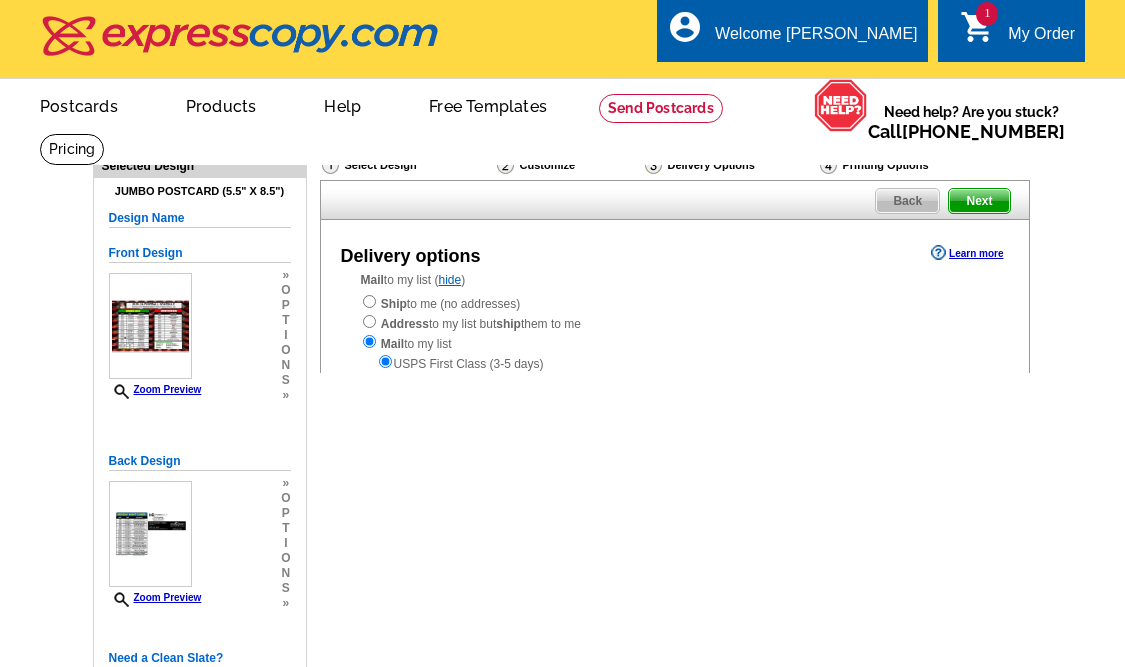 scroll, scrollTop: 0, scrollLeft: 0, axis: both 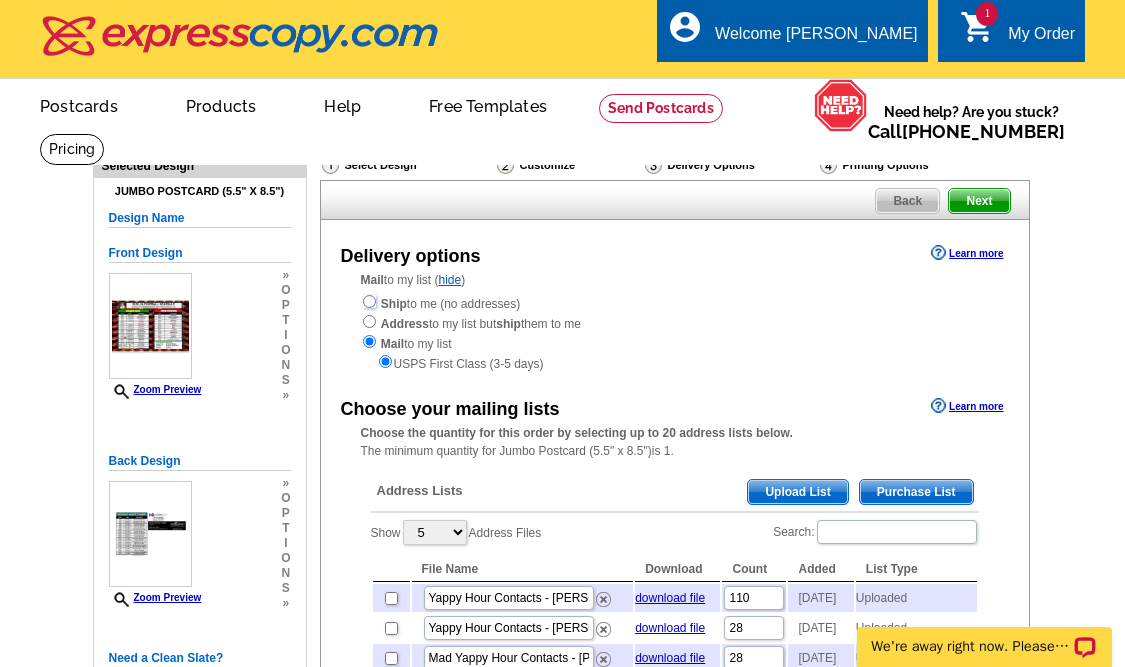 click at bounding box center [369, 301] 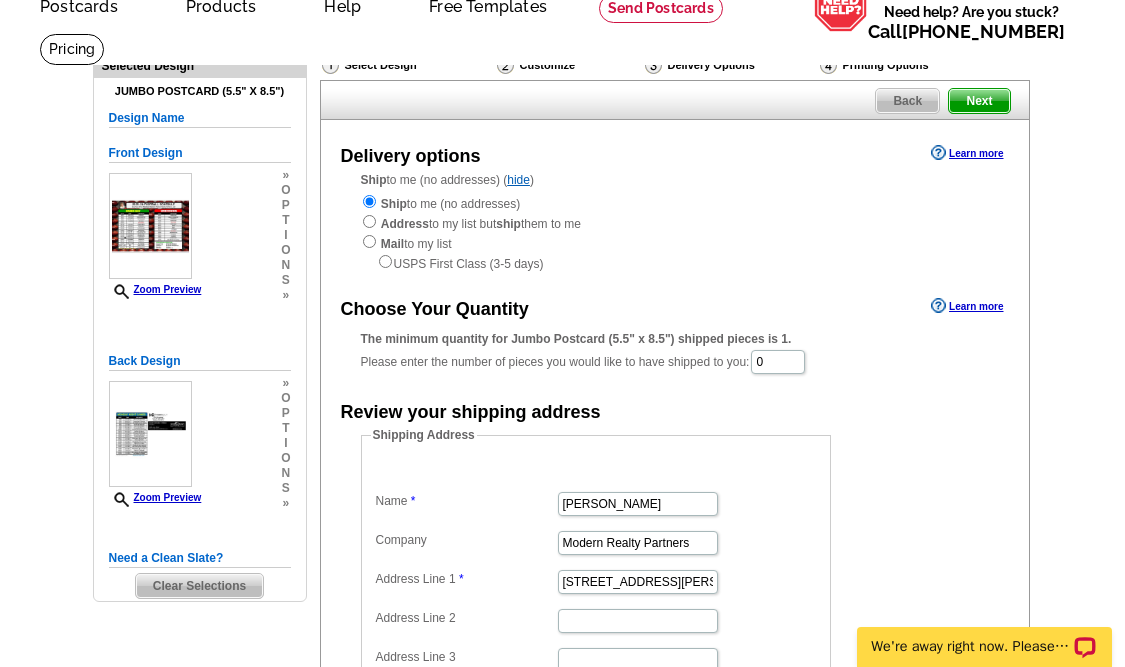 scroll, scrollTop: 200, scrollLeft: 0, axis: vertical 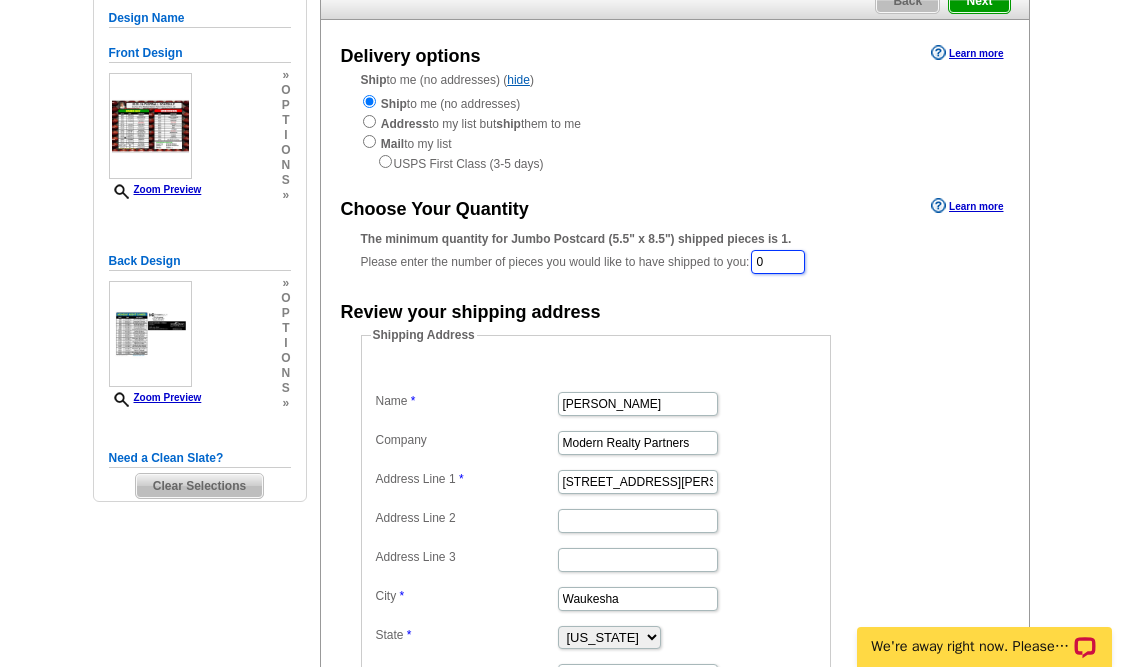 drag, startPoint x: 777, startPoint y: 265, endPoint x: 755, endPoint y: 267, distance: 22.090721 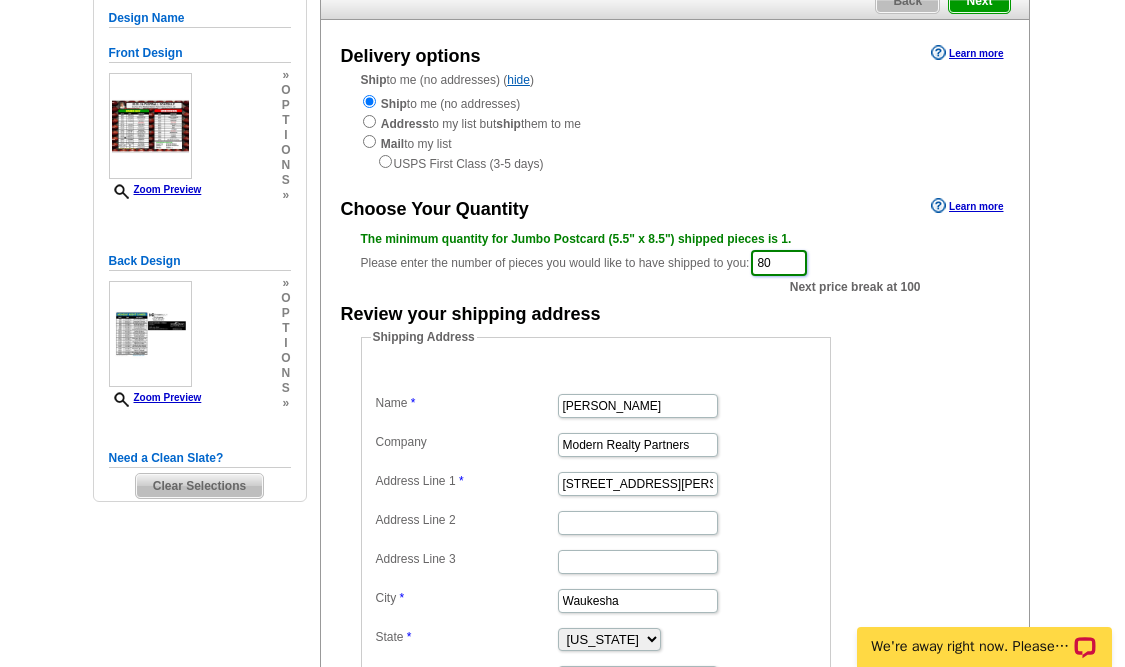 type on "80" 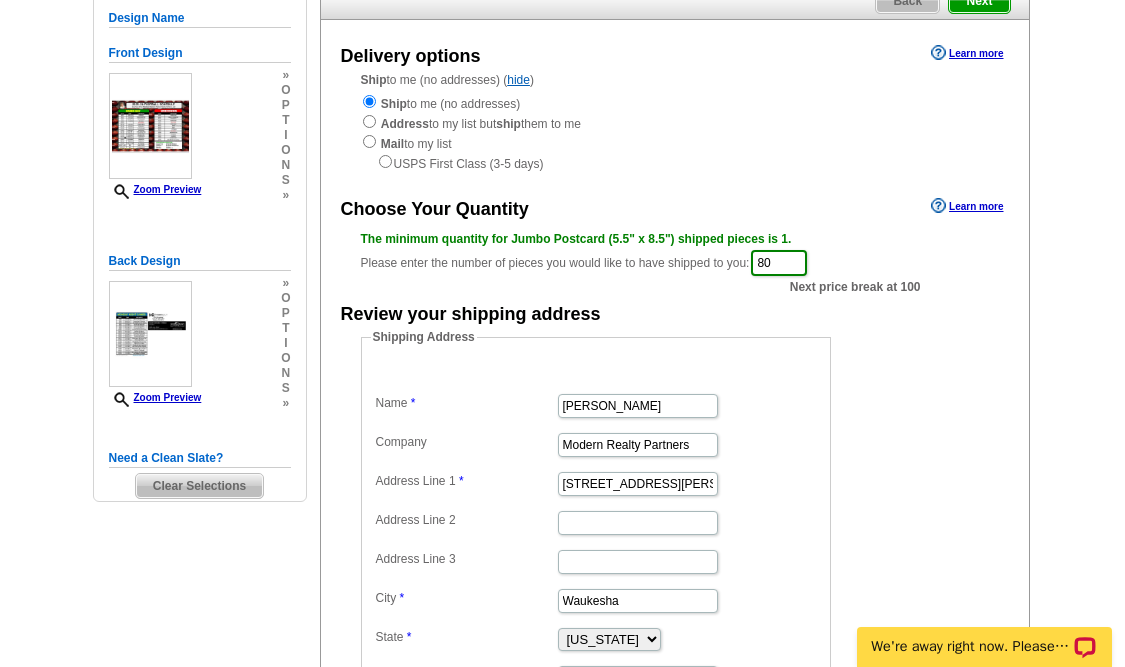 click on "Shipping Address
Name
Tonya Thomsen
Company
Modern Realty Partners
Address Line 1
2609 Lavine Lane
Address Line 2
Address Line 3
City
Waukesha
State
Alabama
Alaska
Arizona
Arkansas
California
Colorado
Connecticut
District of Columbia
Delaware
Florida
Georgia
Hawaii
Idaho
Illinois
Indiana
Iowa
Kansas
Kentucky
Louisiana
Maine
Maryland
Massachusetts
Michigan
Minnesota
Mississippi
Missouri
Montana
Nebraska
Nevada
New Hampshire
New Jersey
New Mexico
New York
North Carolina
North Dakota
Ohio
Oklahoma
Oregon
Pennsylvania
Rhode Island
South Carolina
South Dakota
Tennessee
Texas
Utah
Vermont
Virginia
Washington
West Virginia
Wisconsin
Wyoming
Zip" at bounding box center (675, 523) 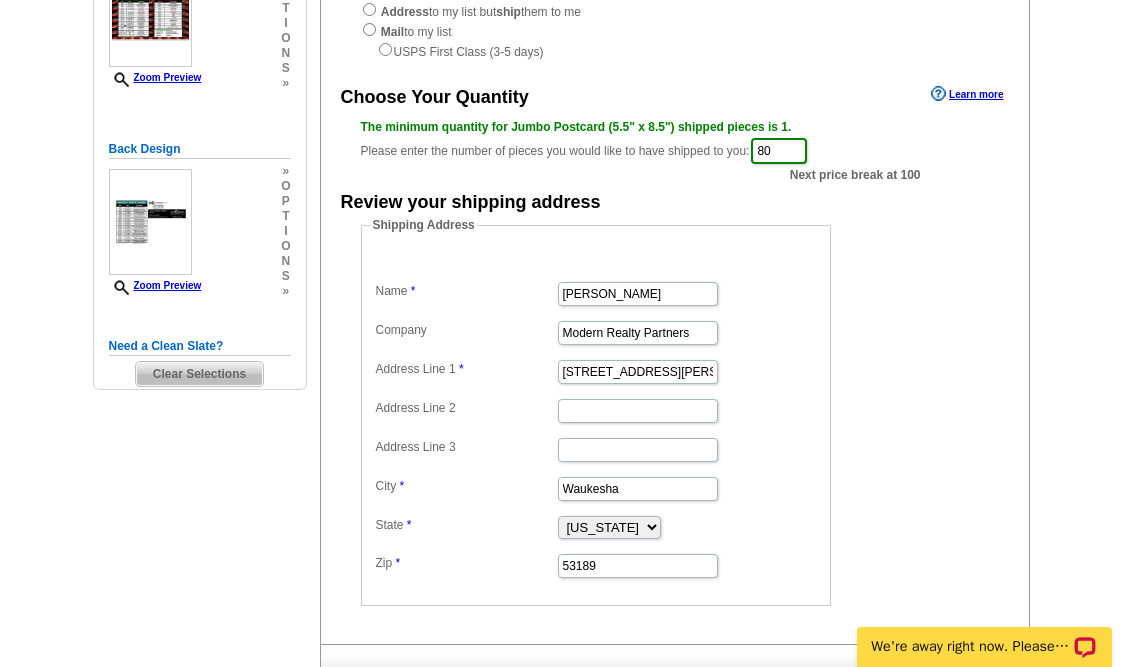 scroll, scrollTop: 400, scrollLeft: 0, axis: vertical 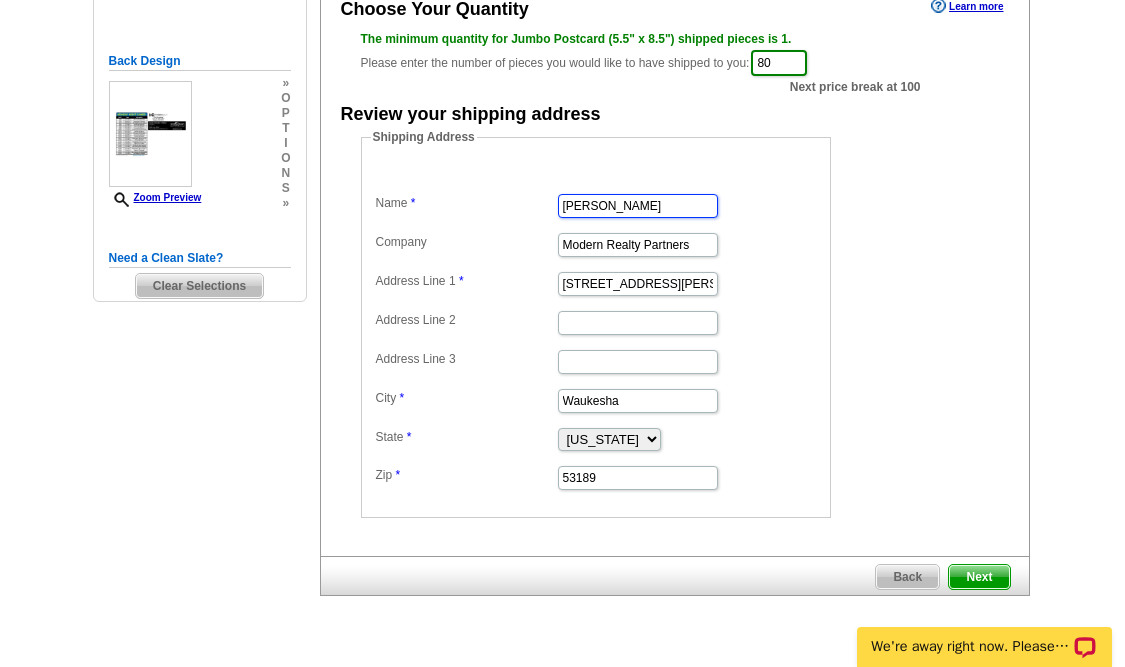 drag, startPoint x: 649, startPoint y: 204, endPoint x: 559, endPoint y: 220, distance: 91.411156 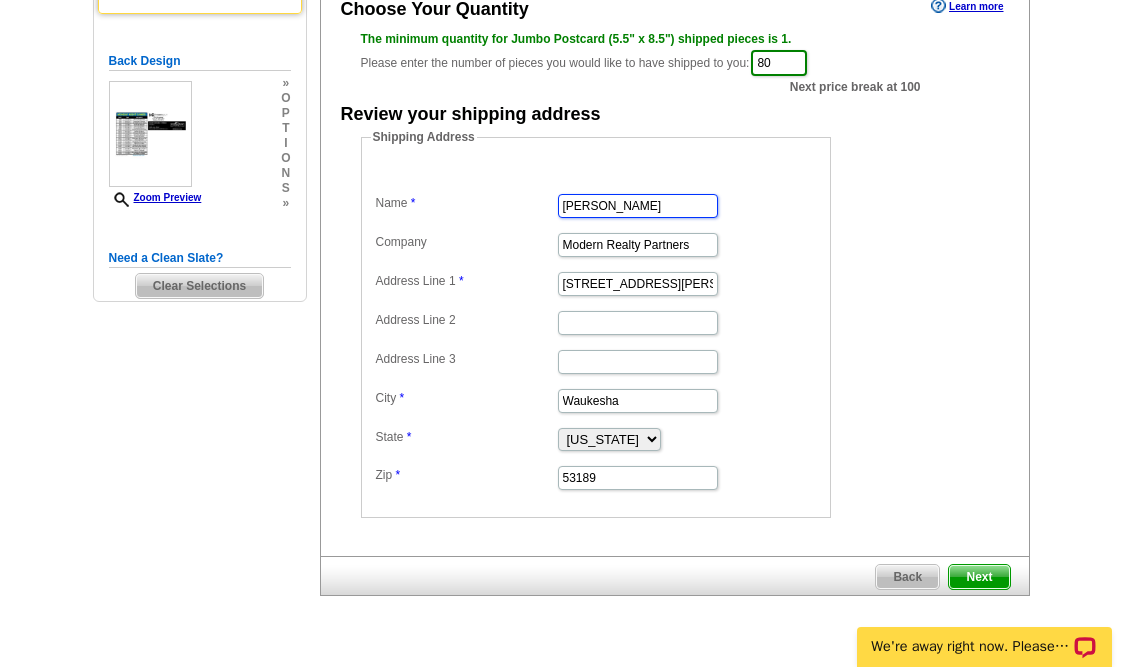 type on "Dawn Drexler-Hilber" 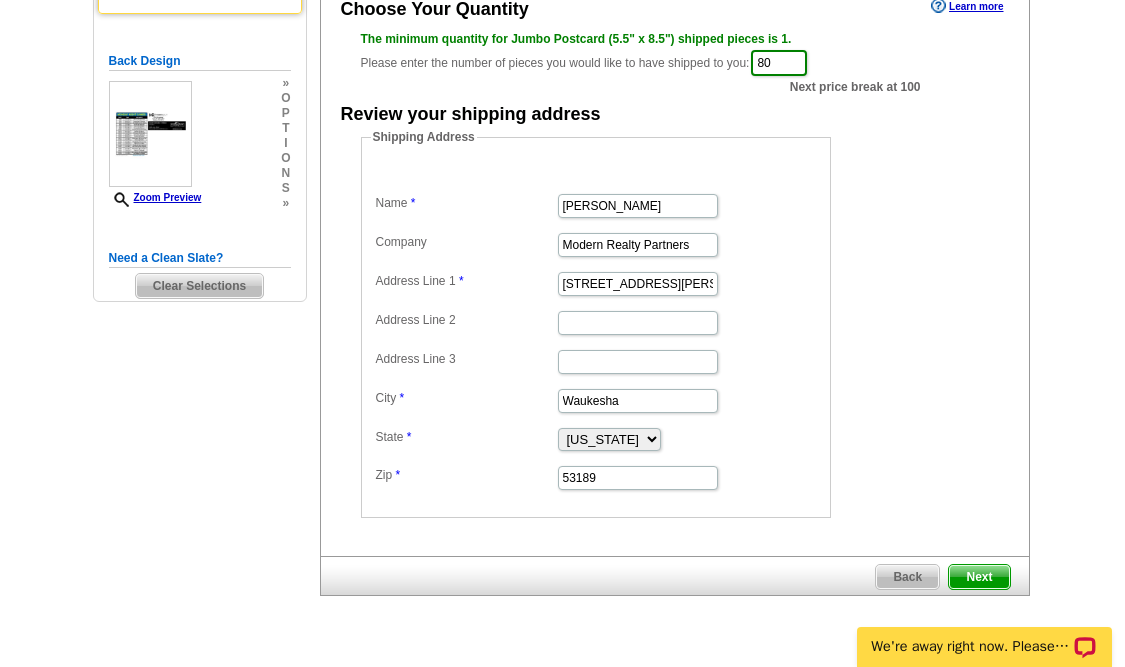 scroll, scrollTop: 0, scrollLeft: 0, axis: both 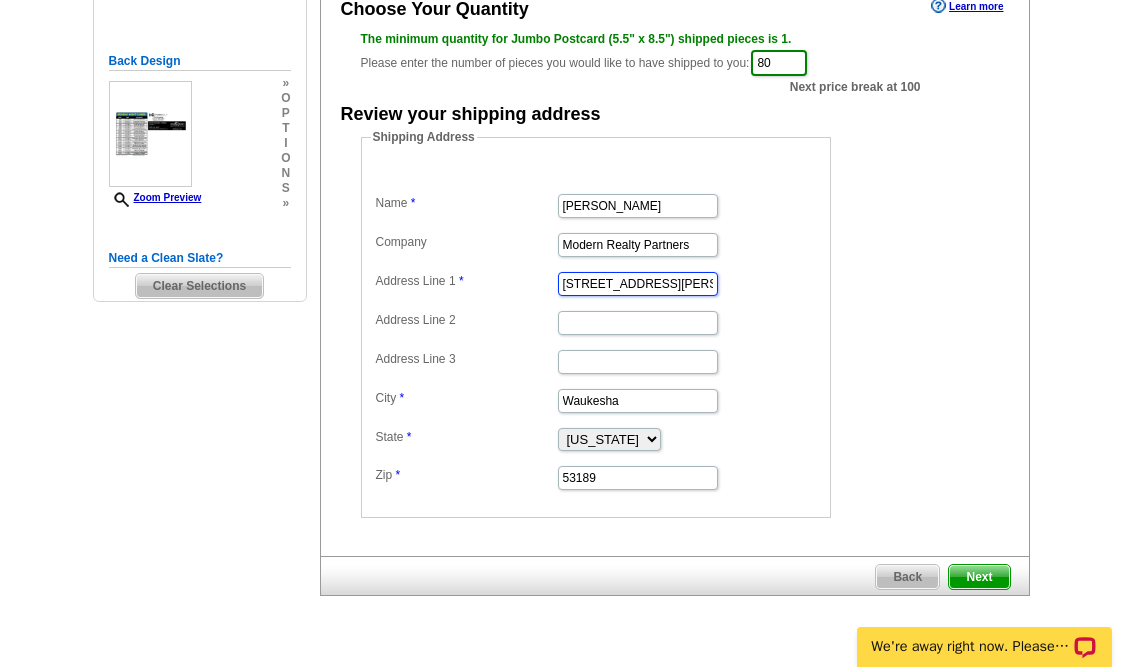 drag, startPoint x: 649, startPoint y: 287, endPoint x: 508, endPoint y: 297, distance: 141.35417 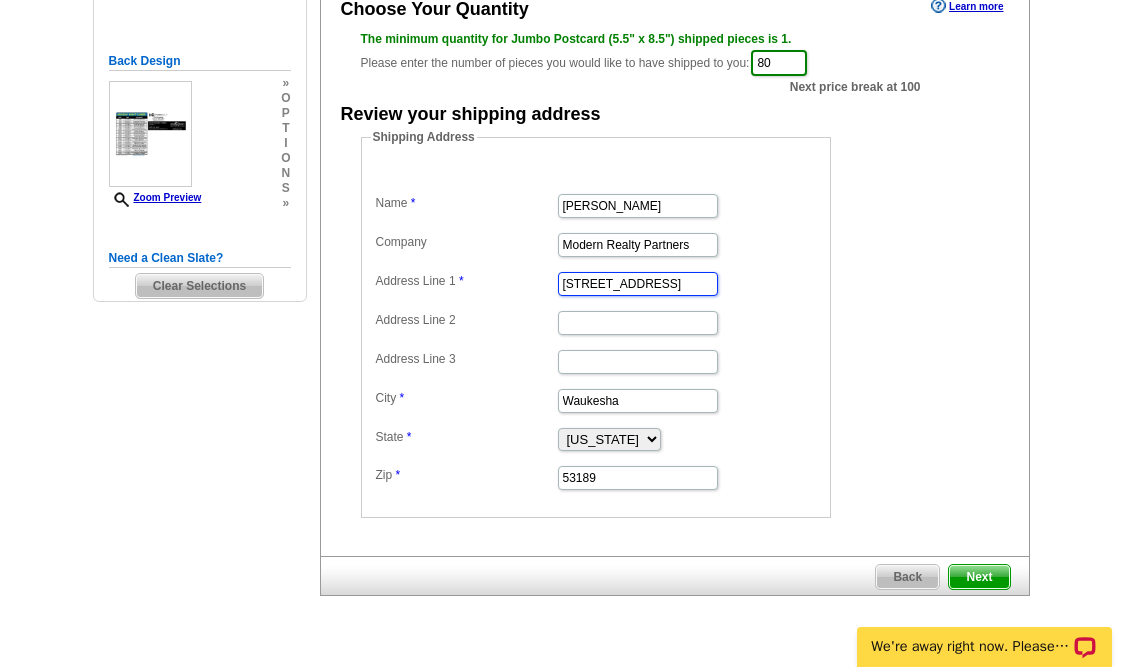 type on "4392 Parklawn Drive" 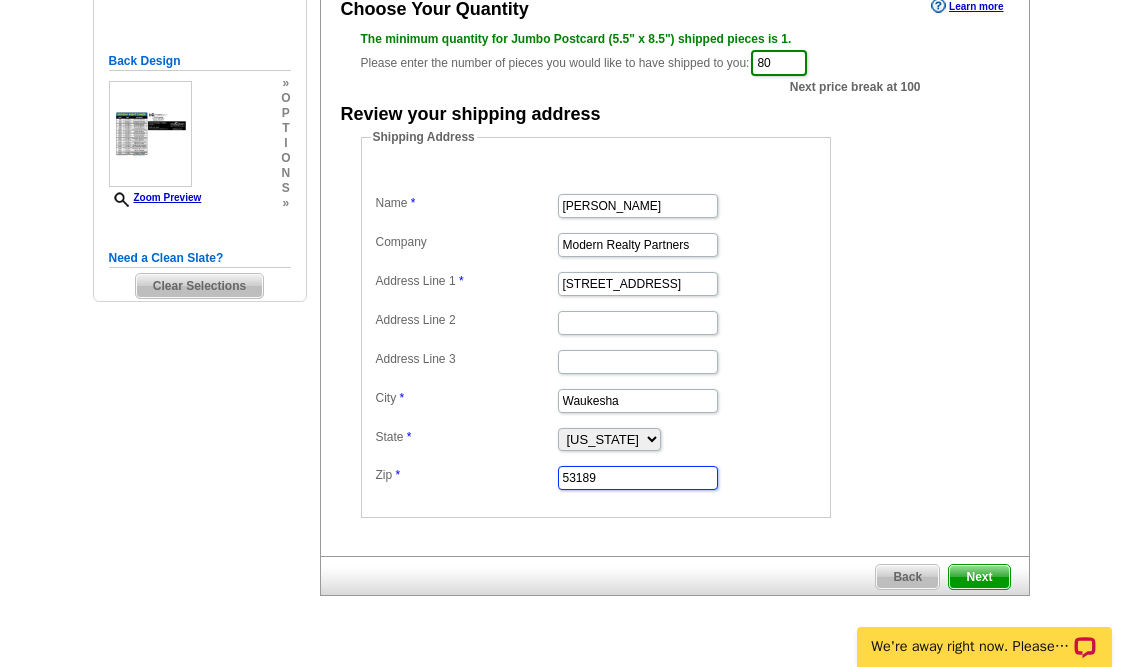 drag, startPoint x: 621, startPoint y: 484, endPoint x: 541, endPoint y: 481, distance: 80.05623 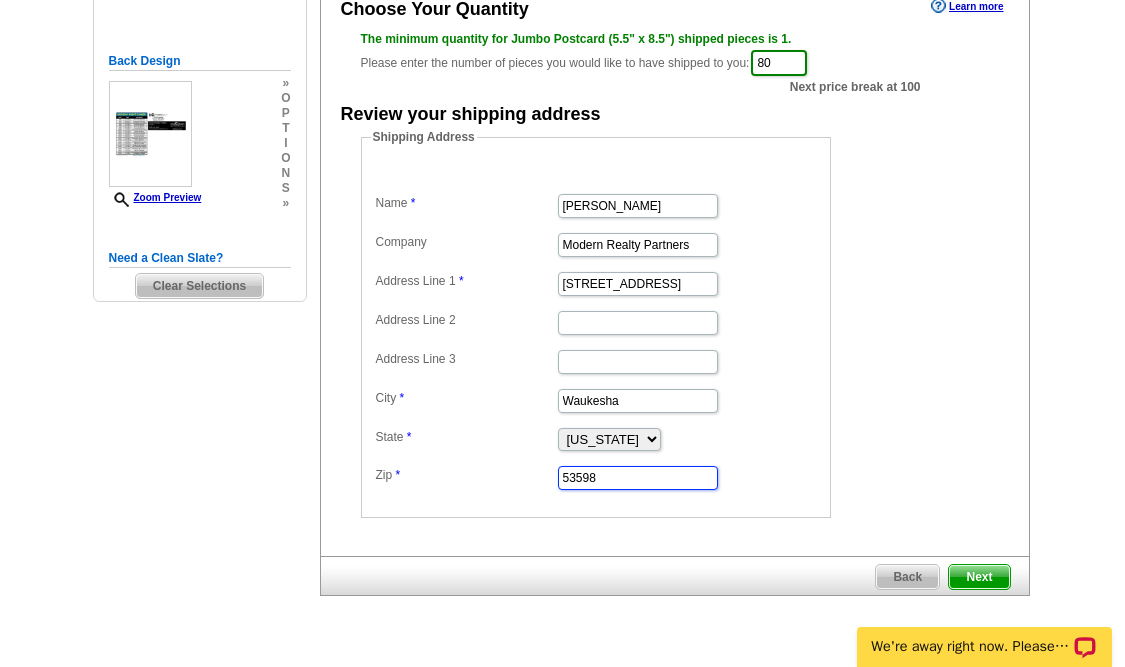 type on "53598" 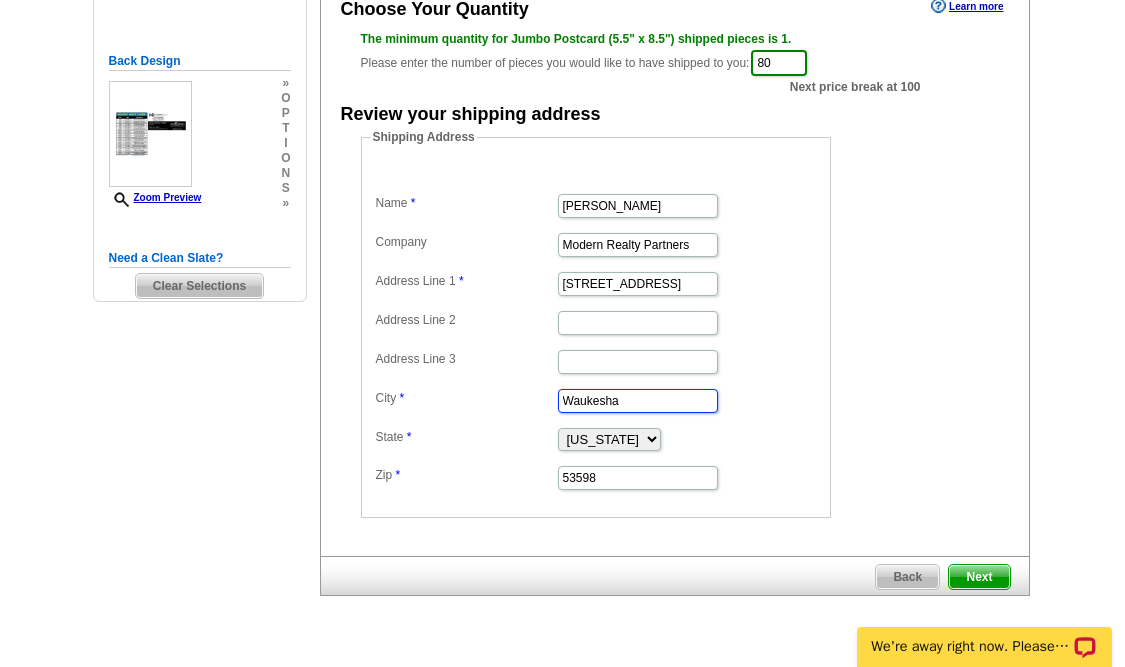 drag, startPoint x: 625, startPoint y: 405, endPoint x: 487, endPoint y: 405, distance: 138 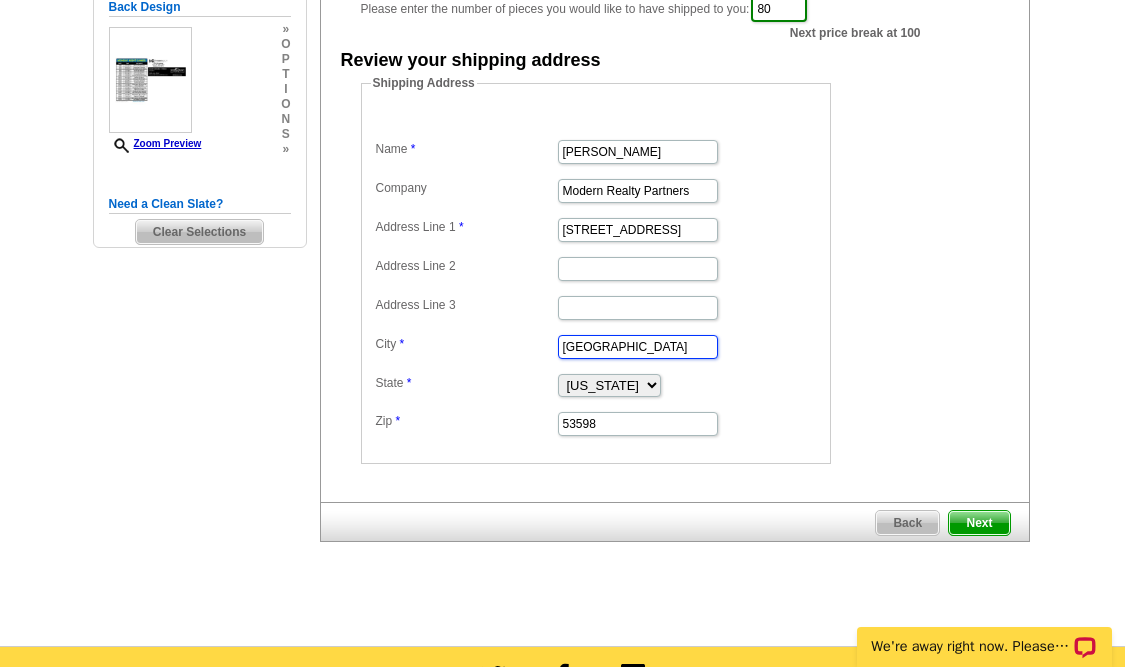 scroll, scrollTop: 500, scrollLeft: 0, axis: vertical 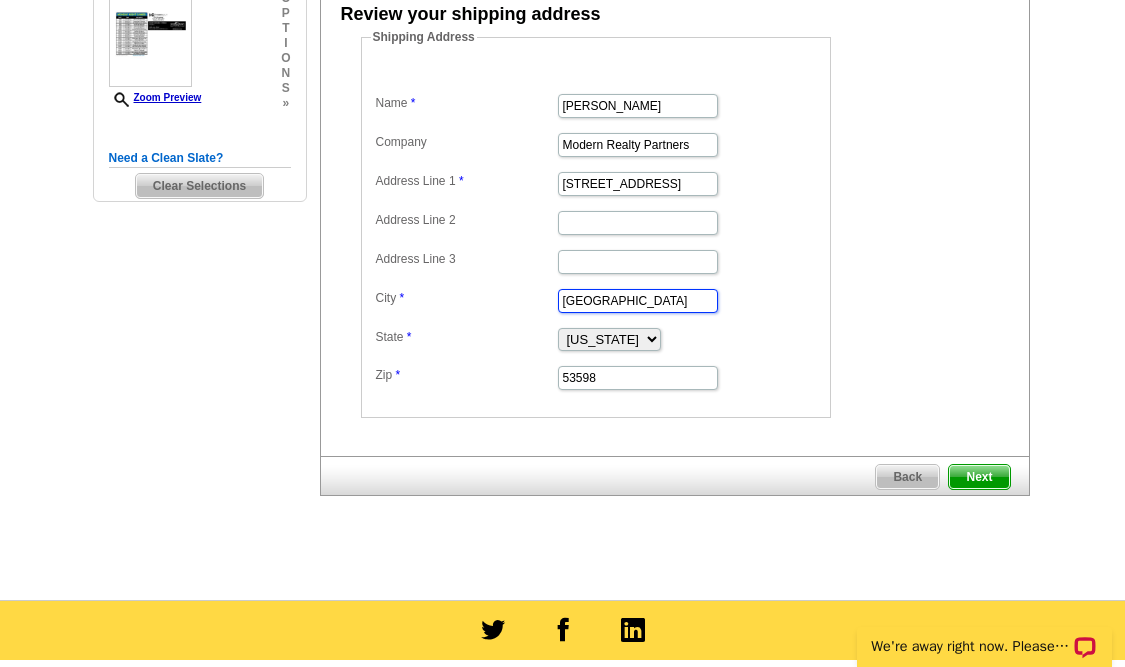 type on "Windsor" 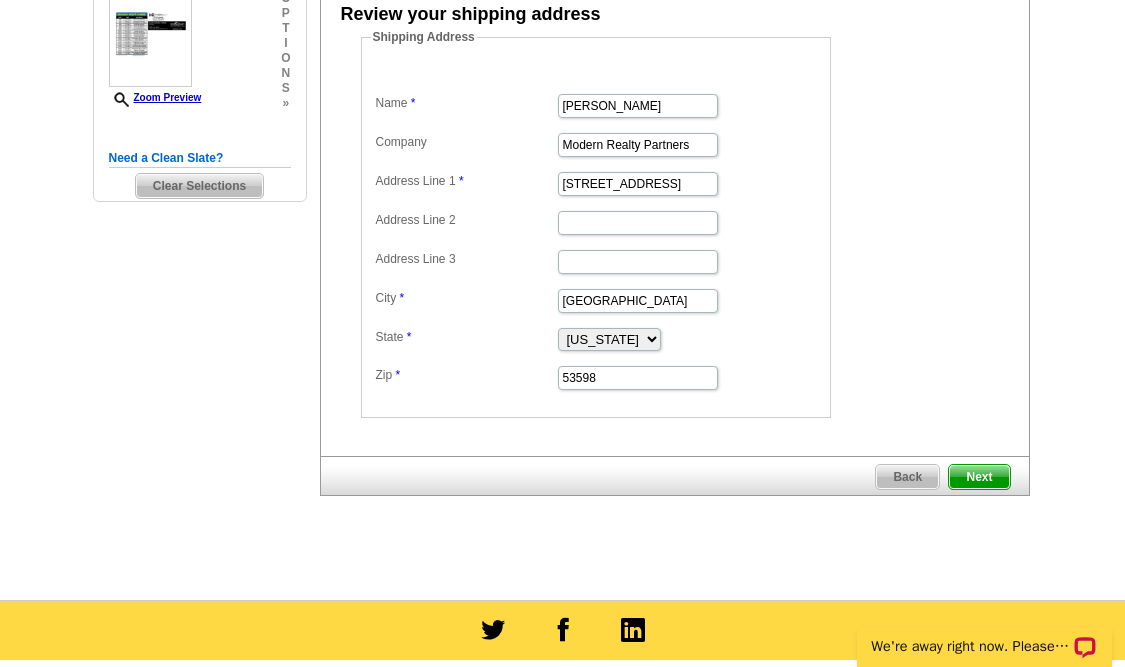 click on "Next" at bounding box center (979, 477) 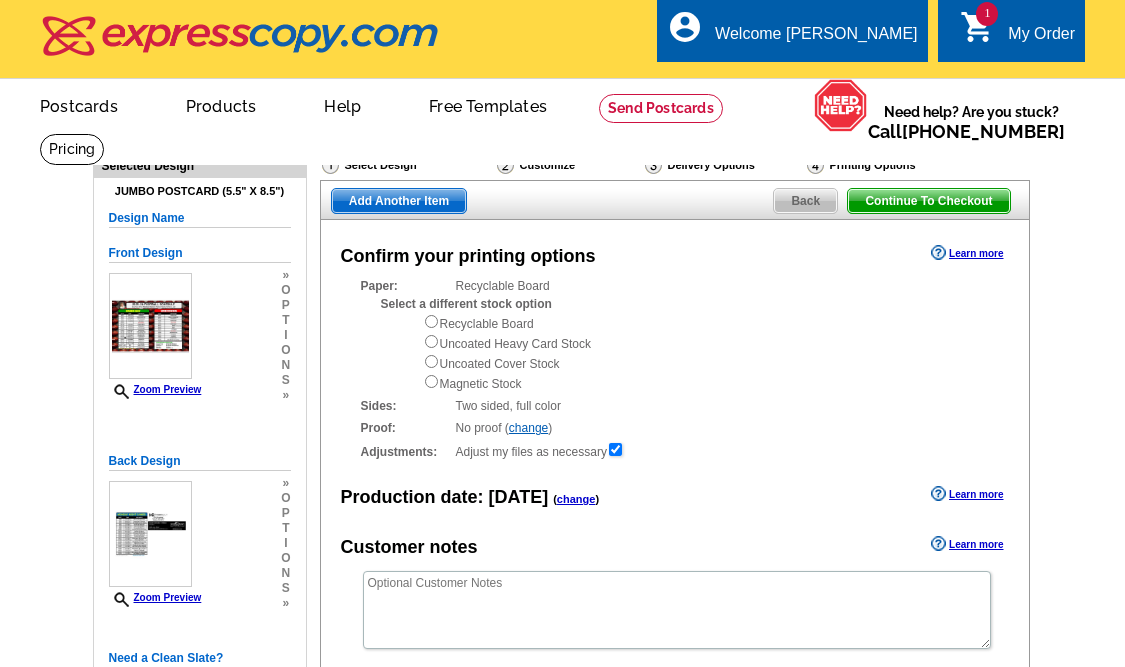 scroll, scrollTop: 0, scrollLeft: 0, axis: both 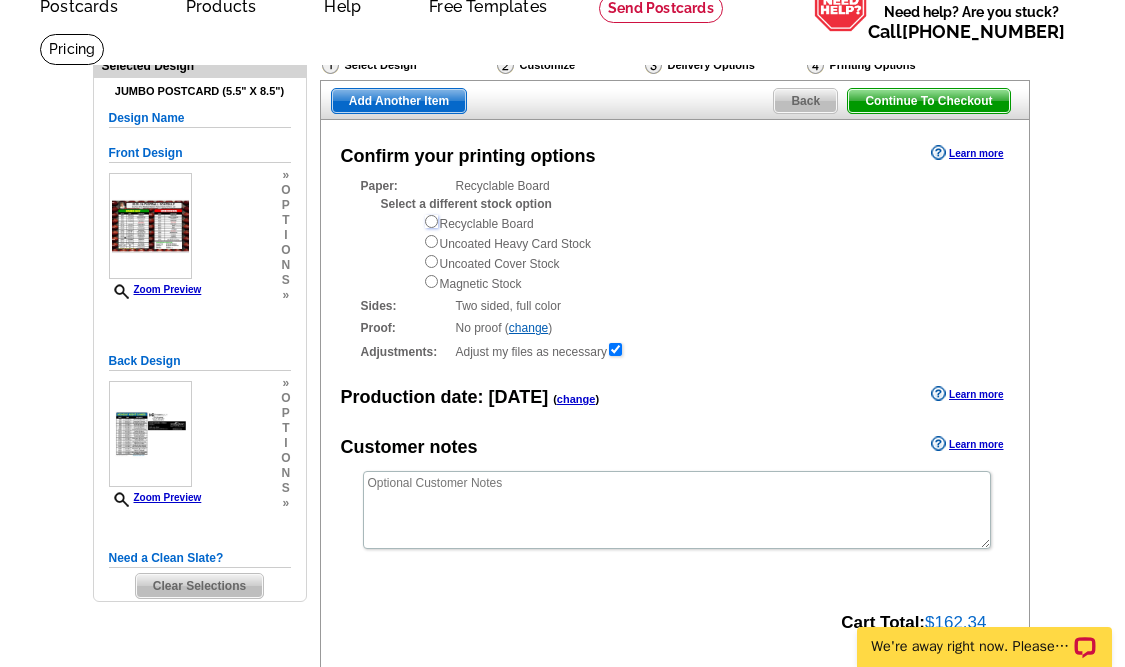 click at bounding box center (431, 221) 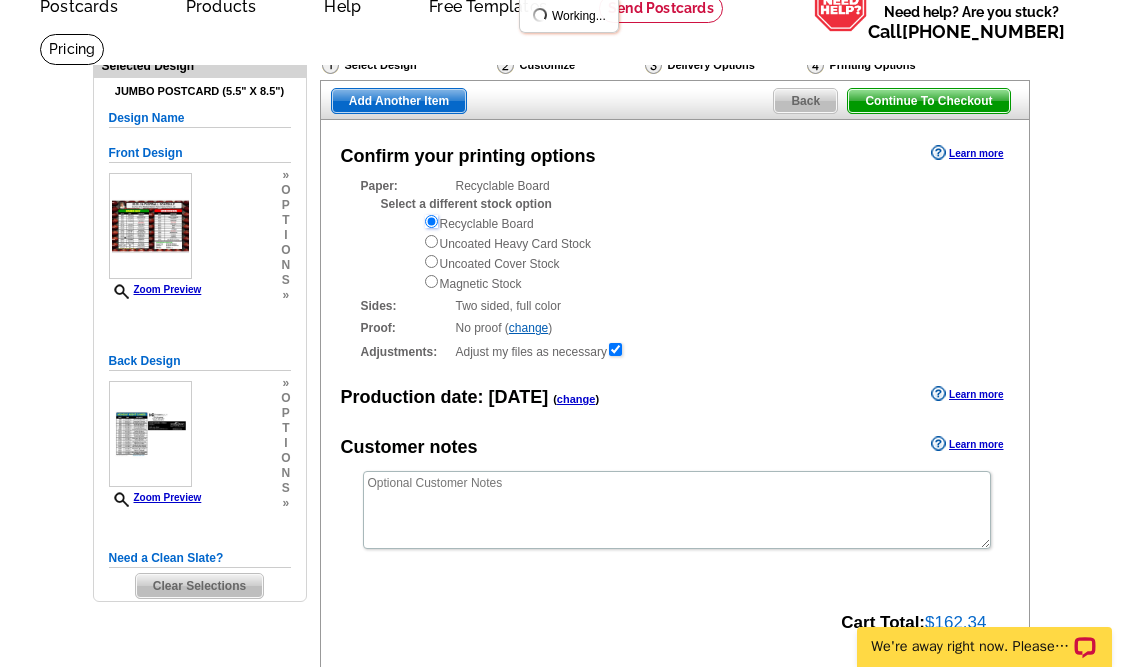 scroll, scrollTop: 0, scrollLeft: 0, axis: both 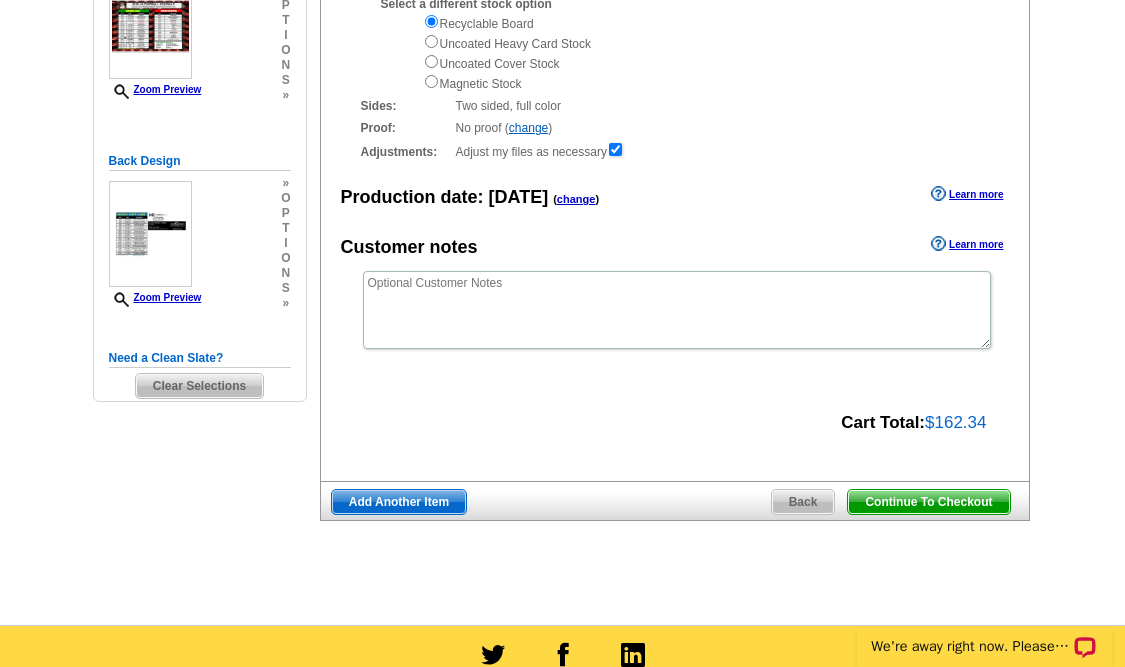 click on "Continue To Checkout" at bounding box center [928, 502] 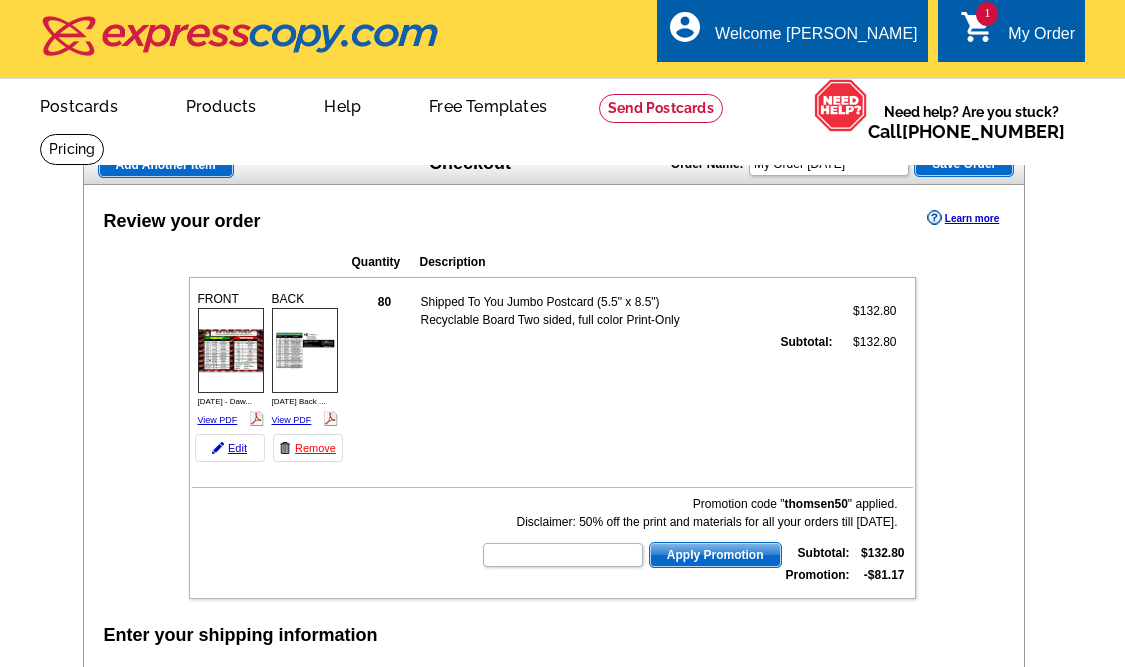 scroll, scrollTop: 300, scrollLeft: 0, axis: vertical 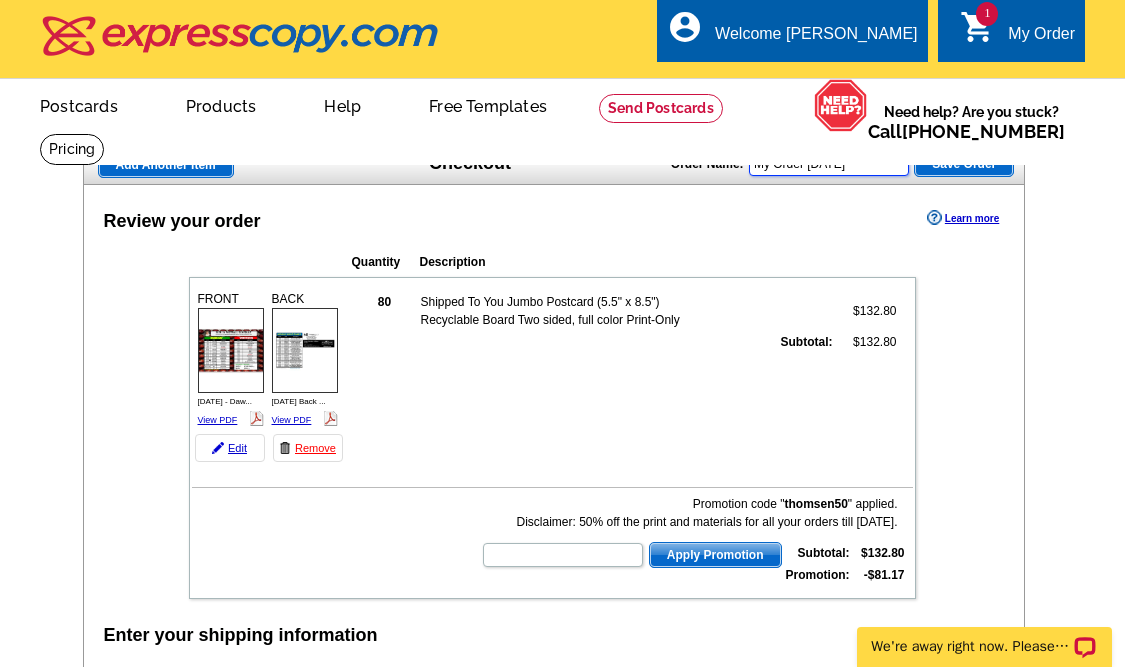click on "My Order 2025-07-28" at bounding box center [829, 164] 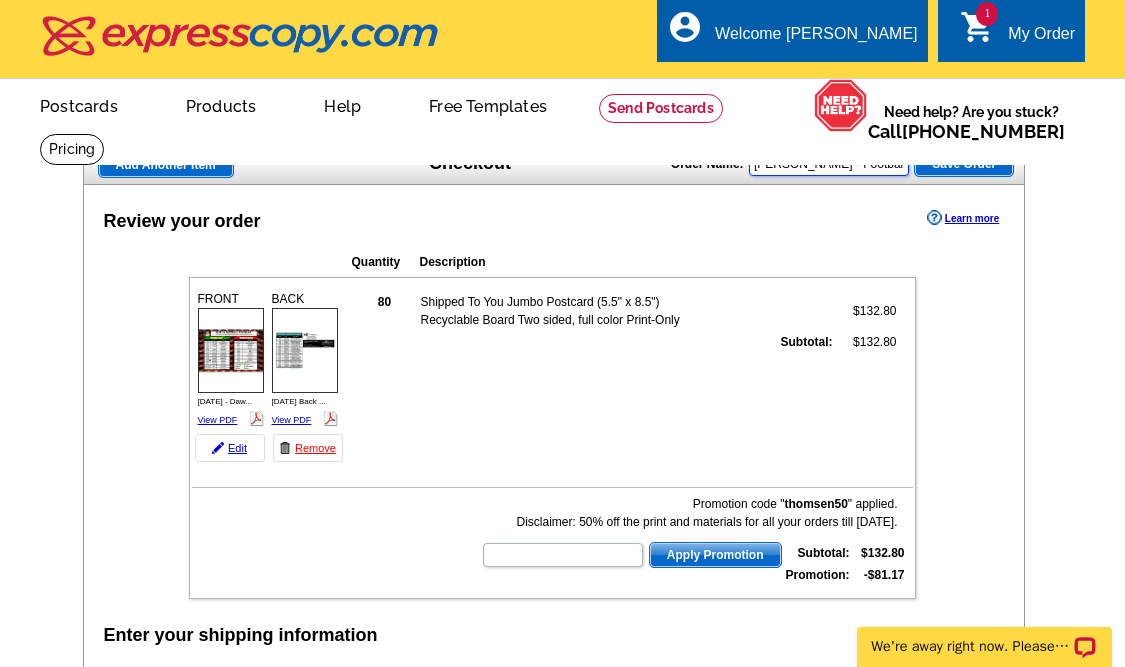 type on "Dawn - Football Cards" 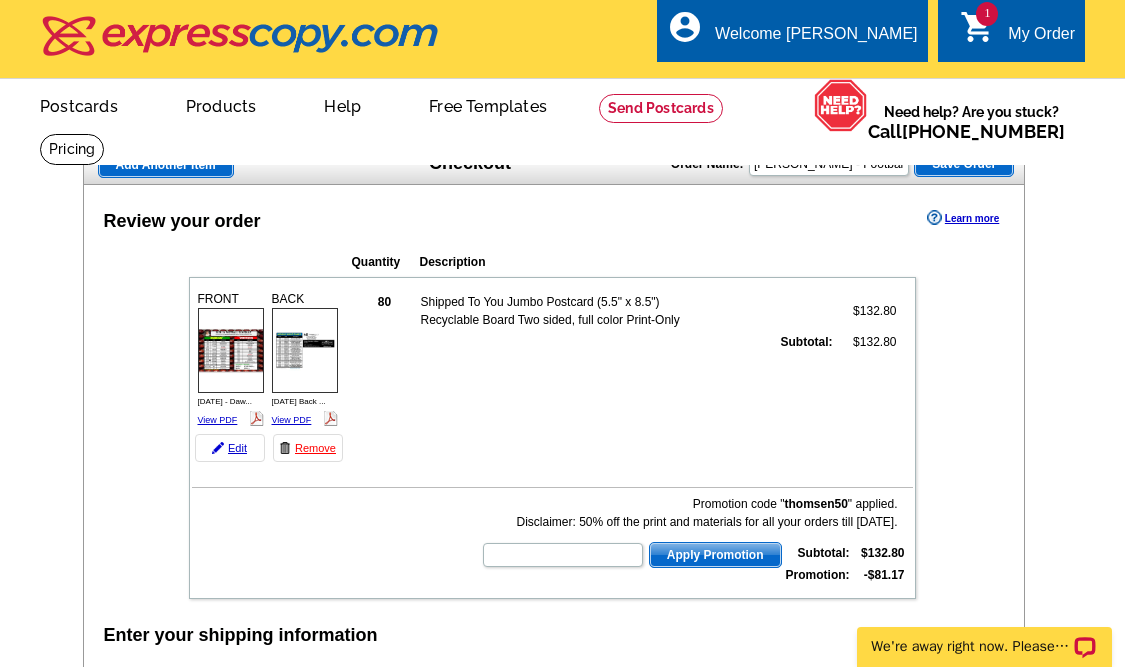 click on "Save Order" at bounding box center [964, 164] 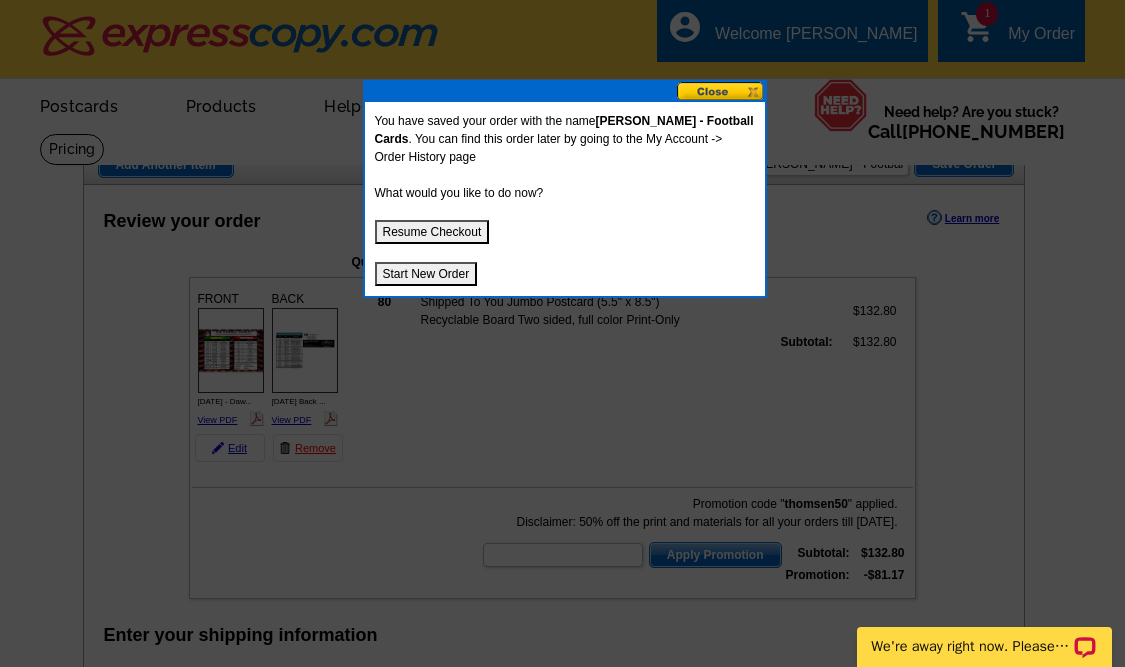 click on "Start New Order" at bounding box center (426, 274) 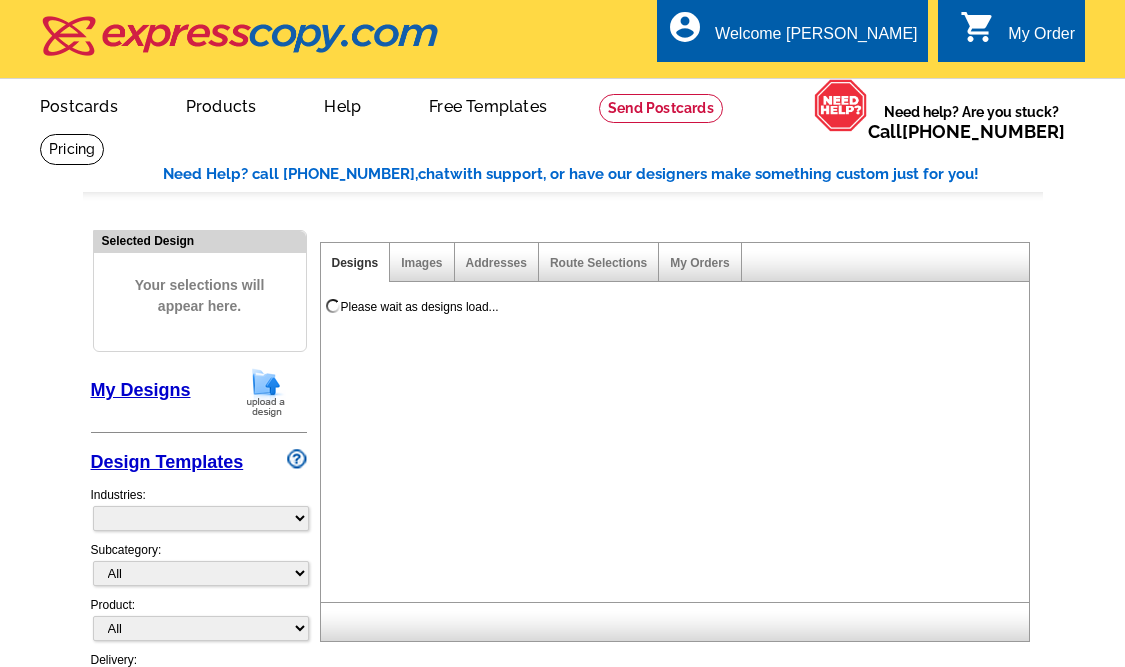 scroll, scrollTop: 0, scrollLeft: 0, axis: both 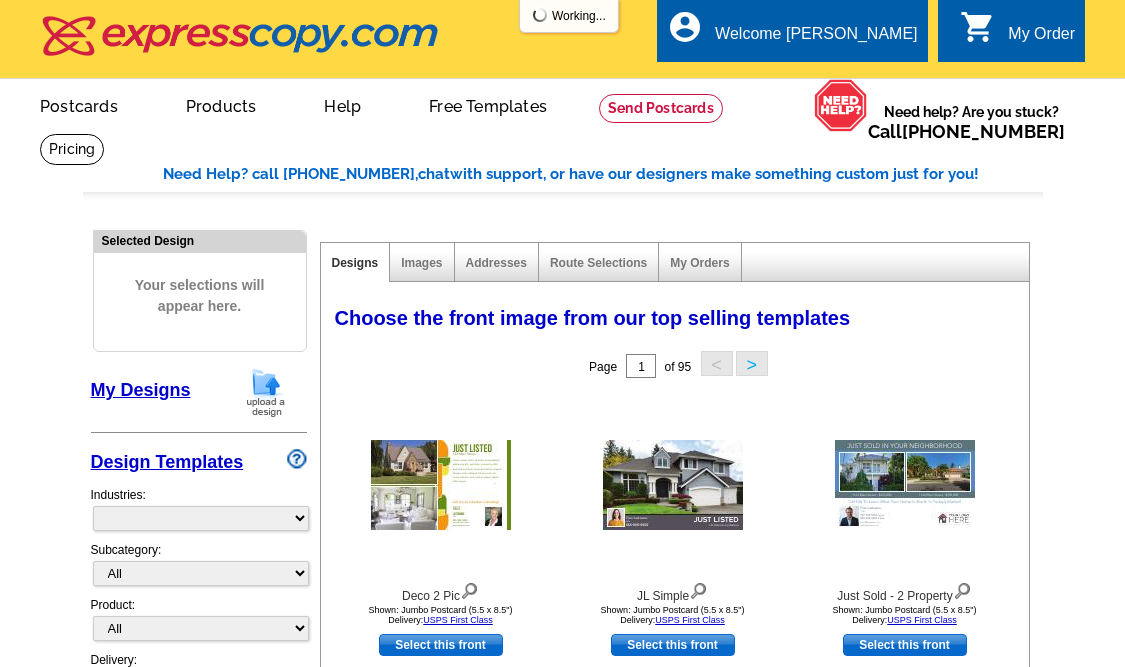 select on "785" 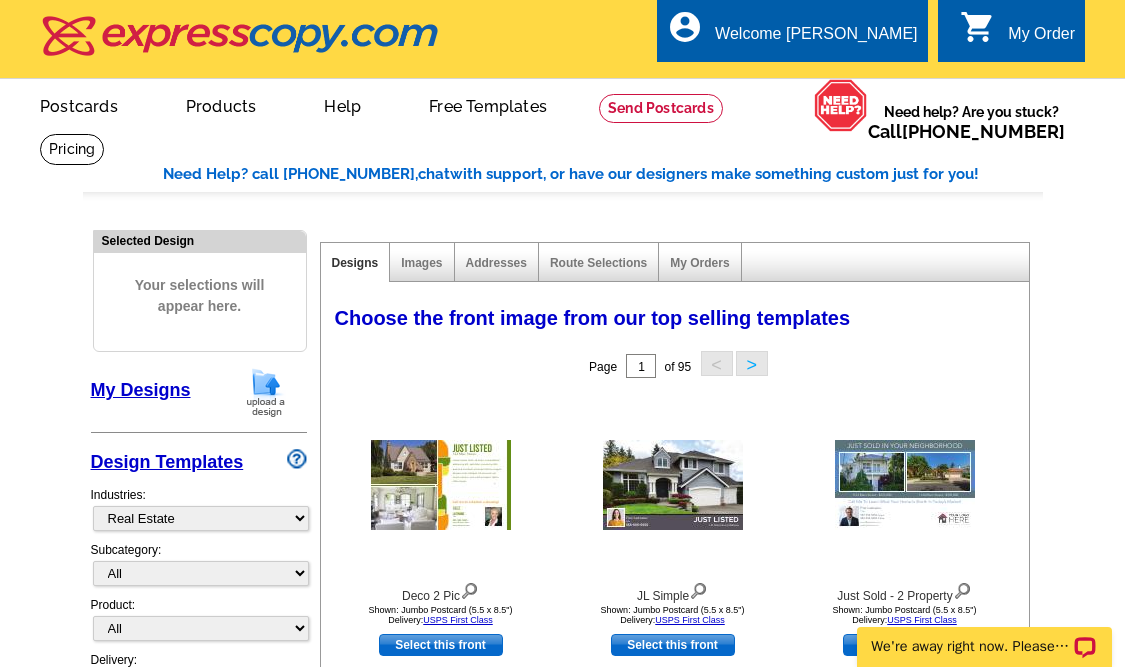 scroll, scrollTop: 0, scrollLeft: 0, axis: both 